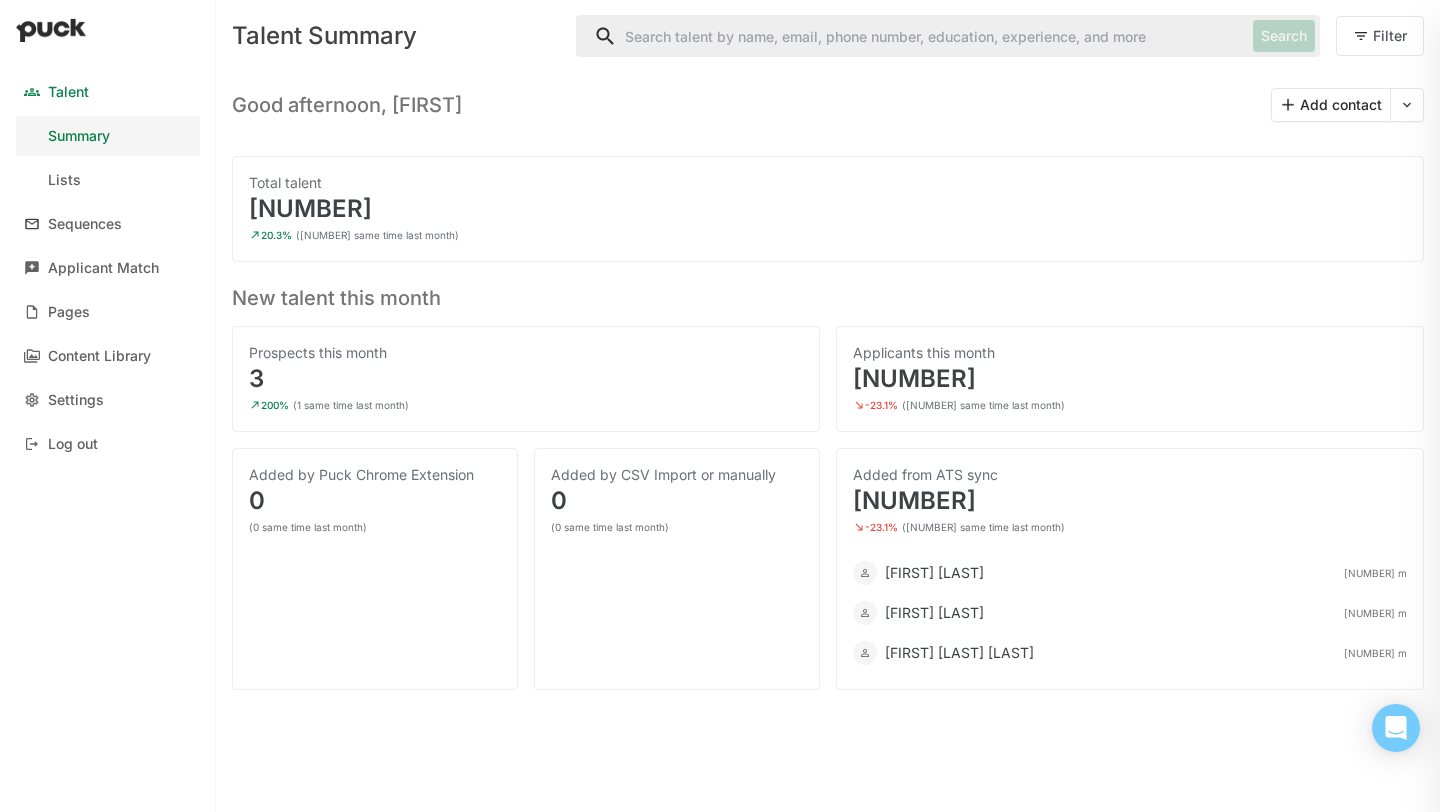scroll, scrollTop: 0, scrollLeft: 0, axis: both 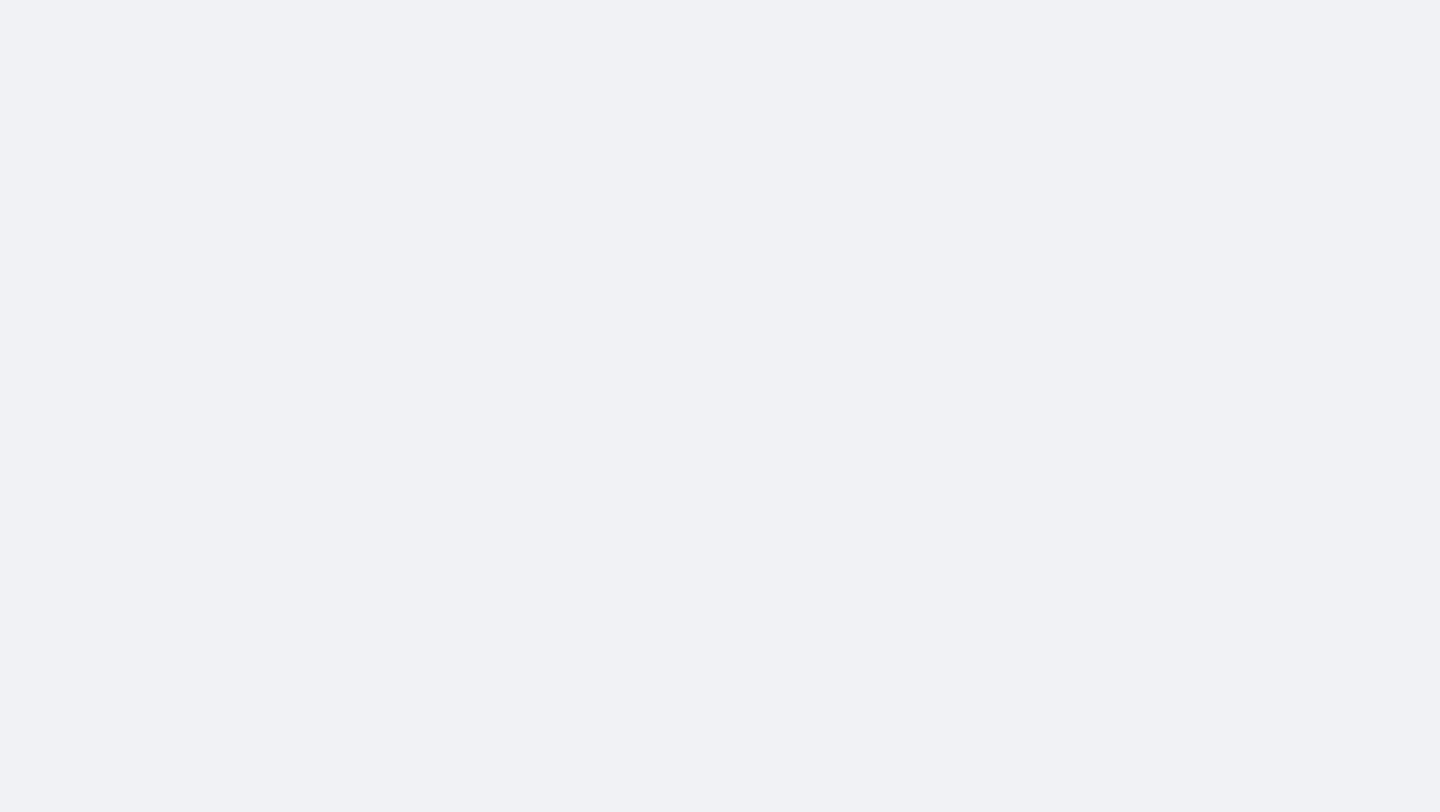 click at bounding box center (720, 0) 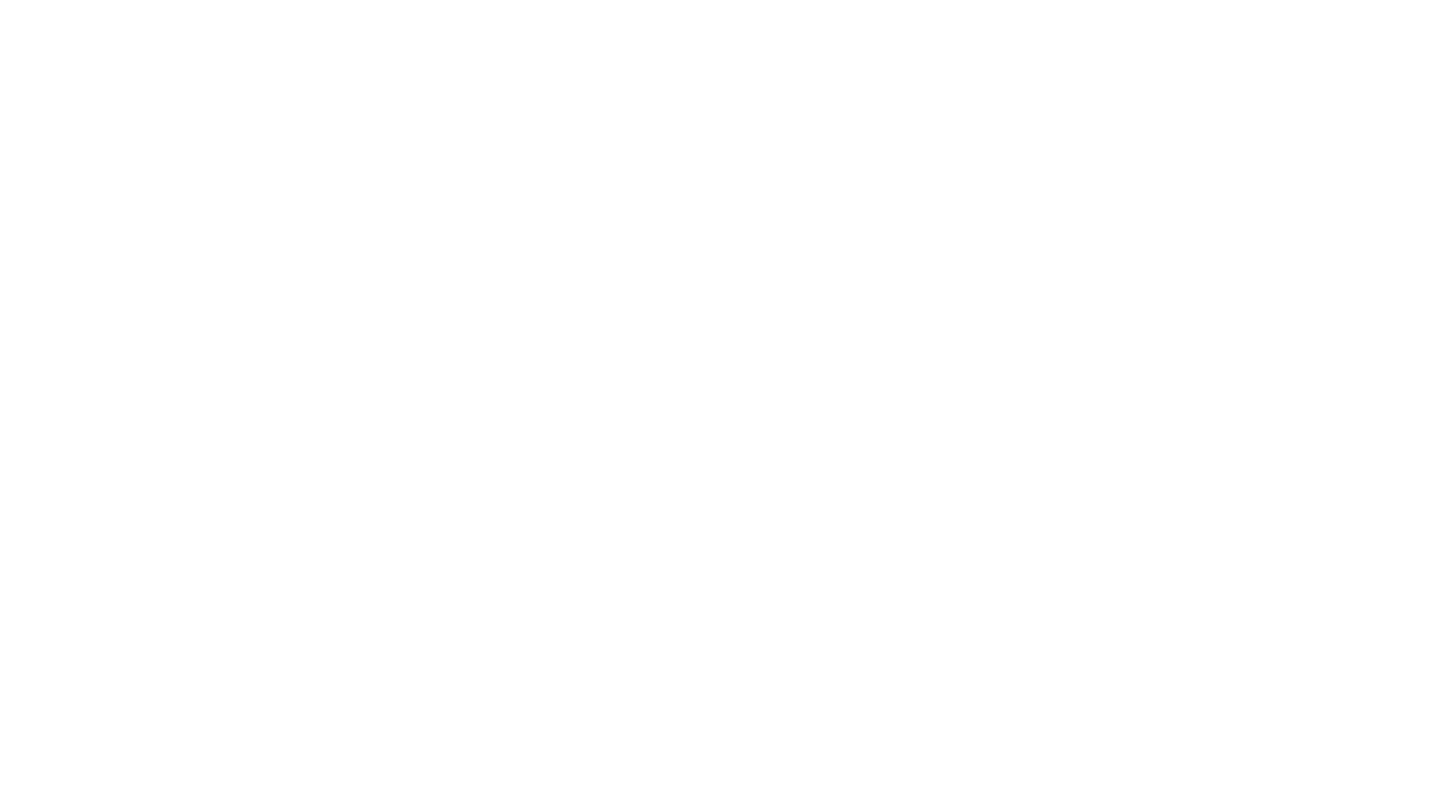 scroll, scrollTop: 0, scrollLeft: 0, axis: both 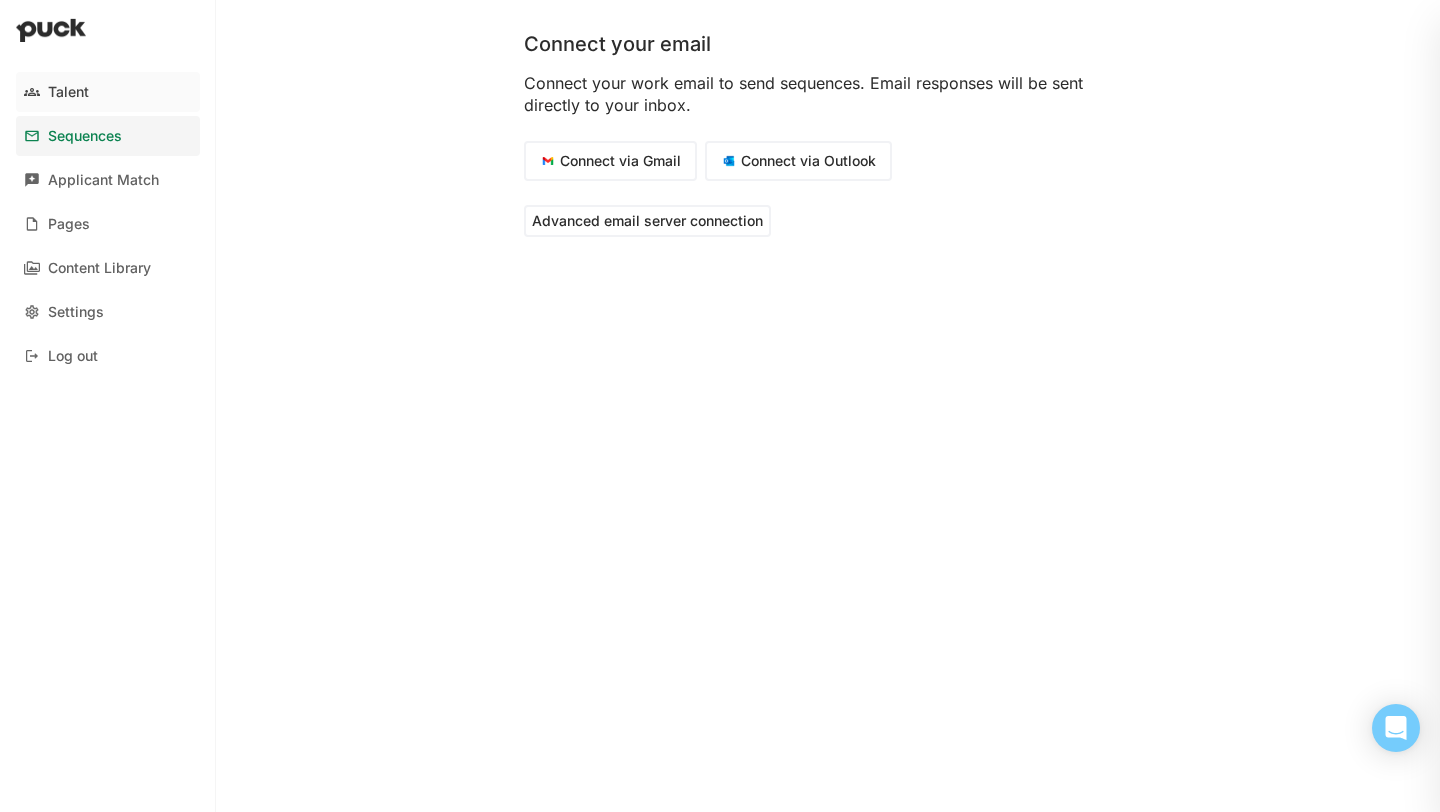 click on "Talent" at bounding box center (68, 92) 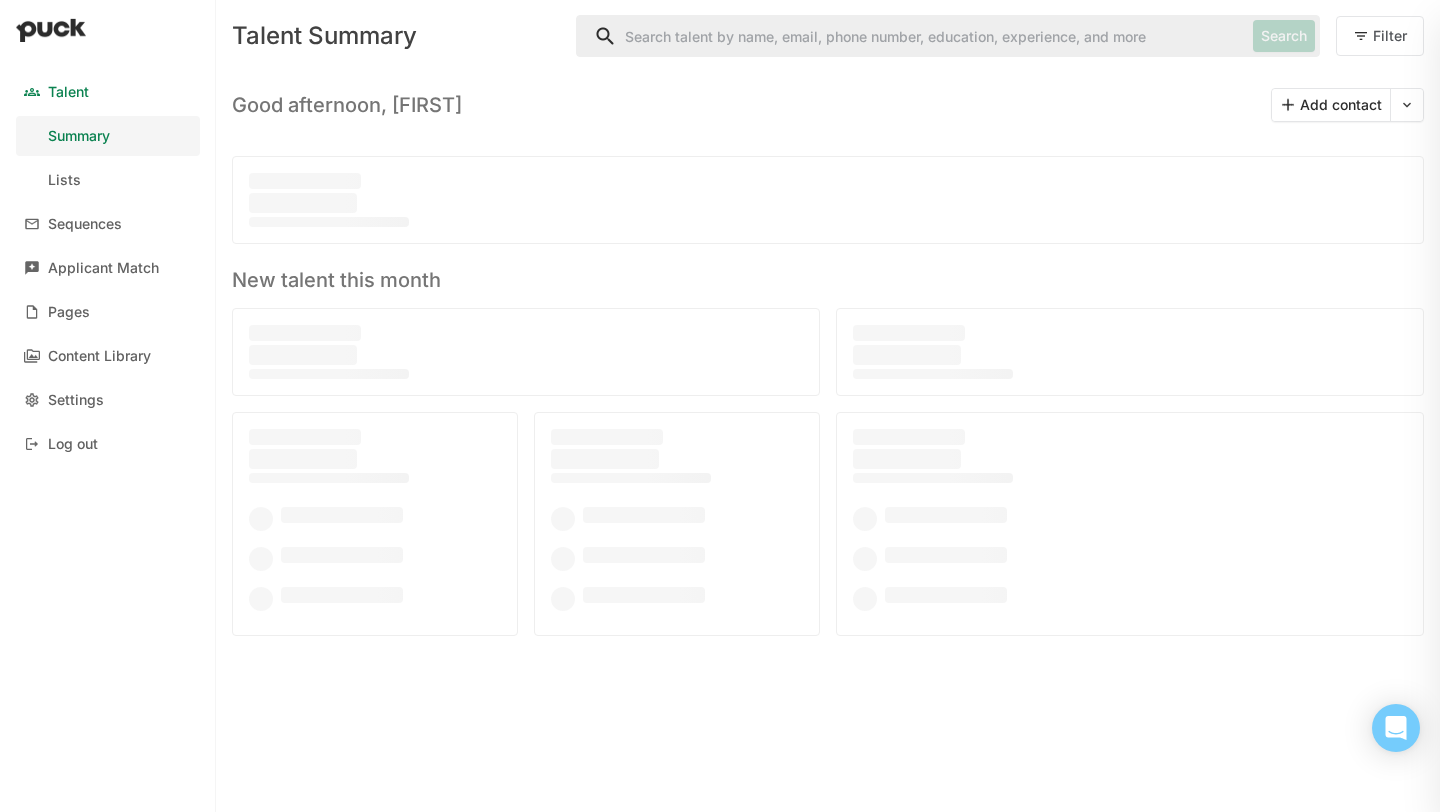 drag, startPoint x: 684, startPoint y: 32, endPoint x: 646, endPoint y: 43, distance: 39.56008 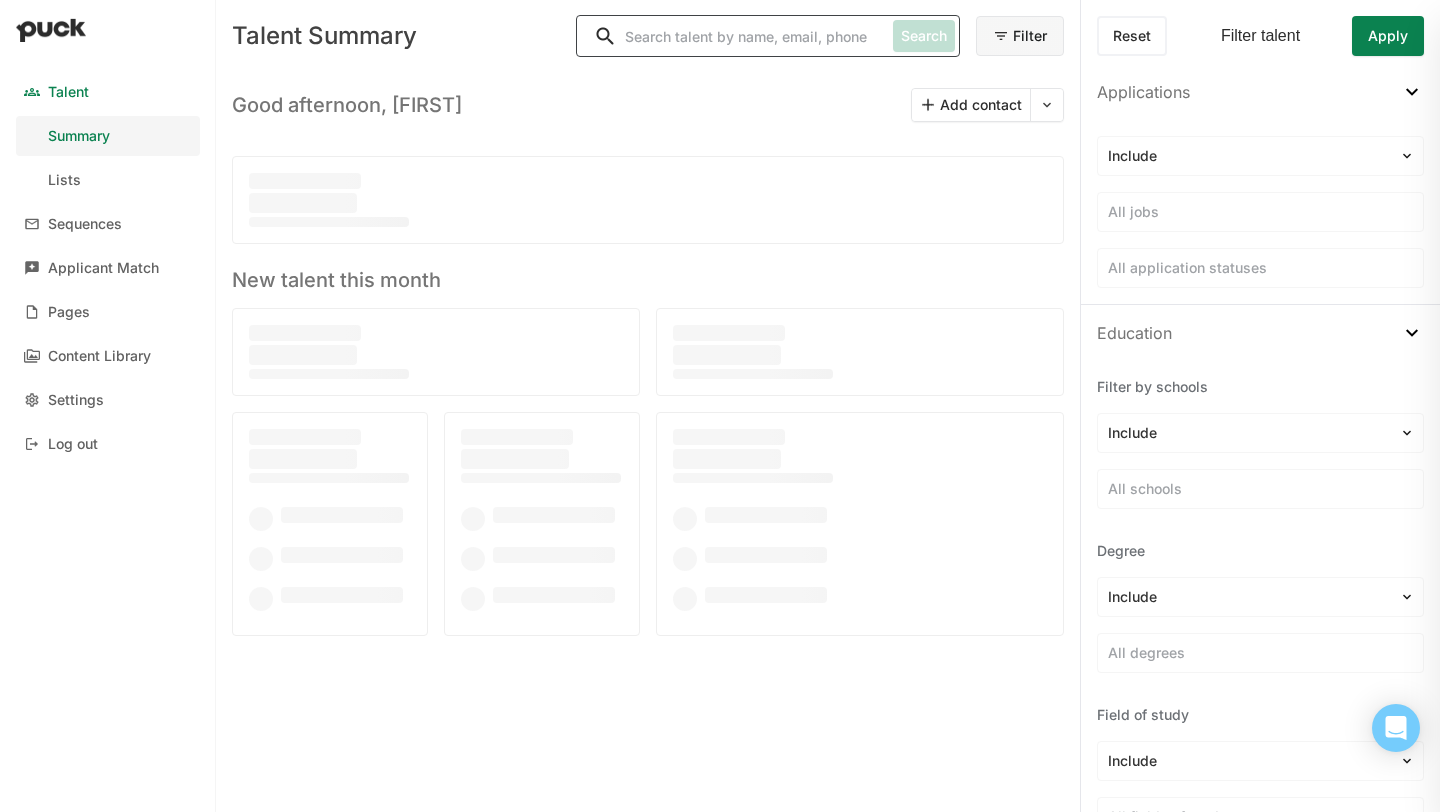 click on "Applicant Match" at bounding box center (103, 268) 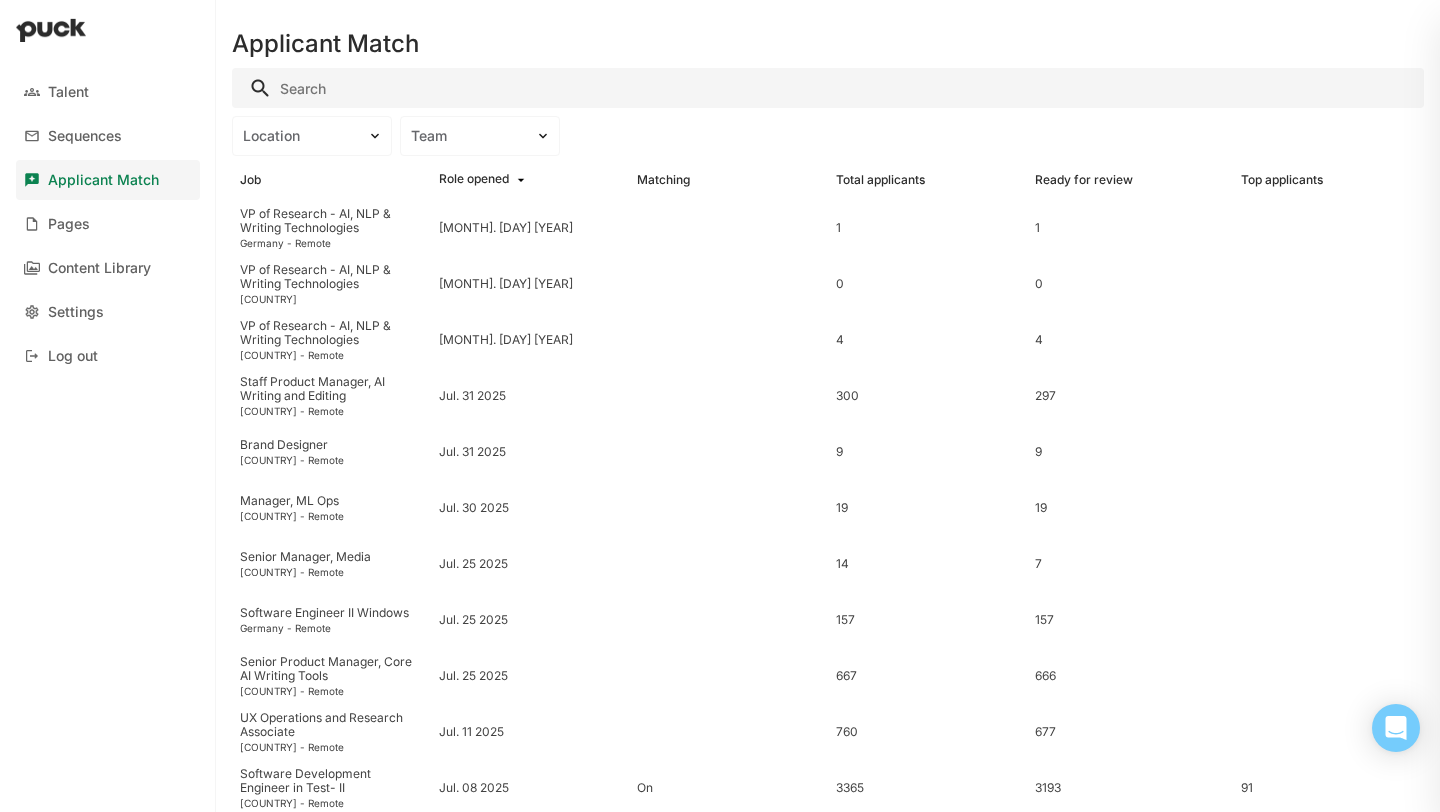 scroll, scrollTop: 340, scrollLeft: 0, axis: vertical 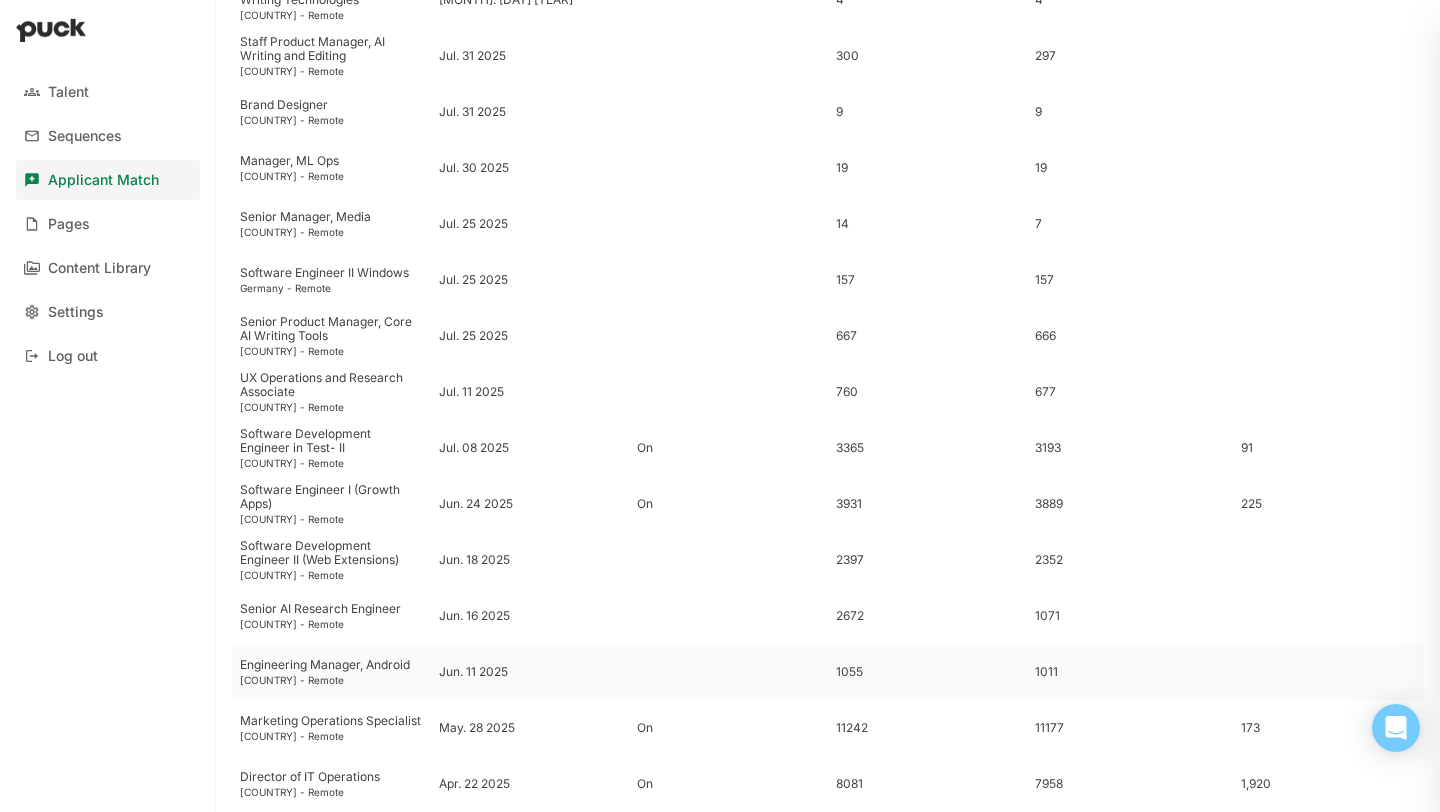 click on "Jun. 11 2025" at bounding box center (530, 672) 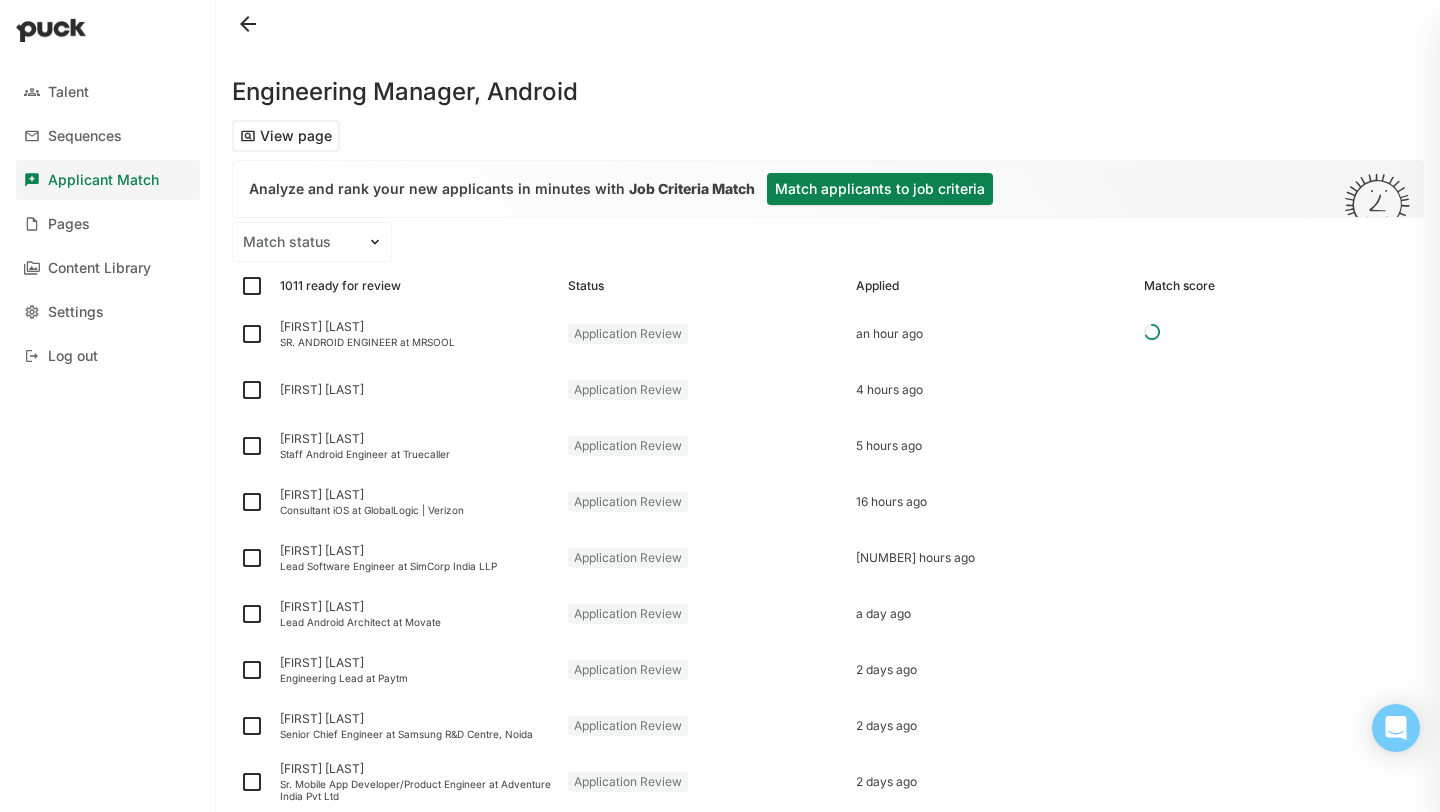 click on "Match applicants to job criteria" at bounding box center (880, 189) 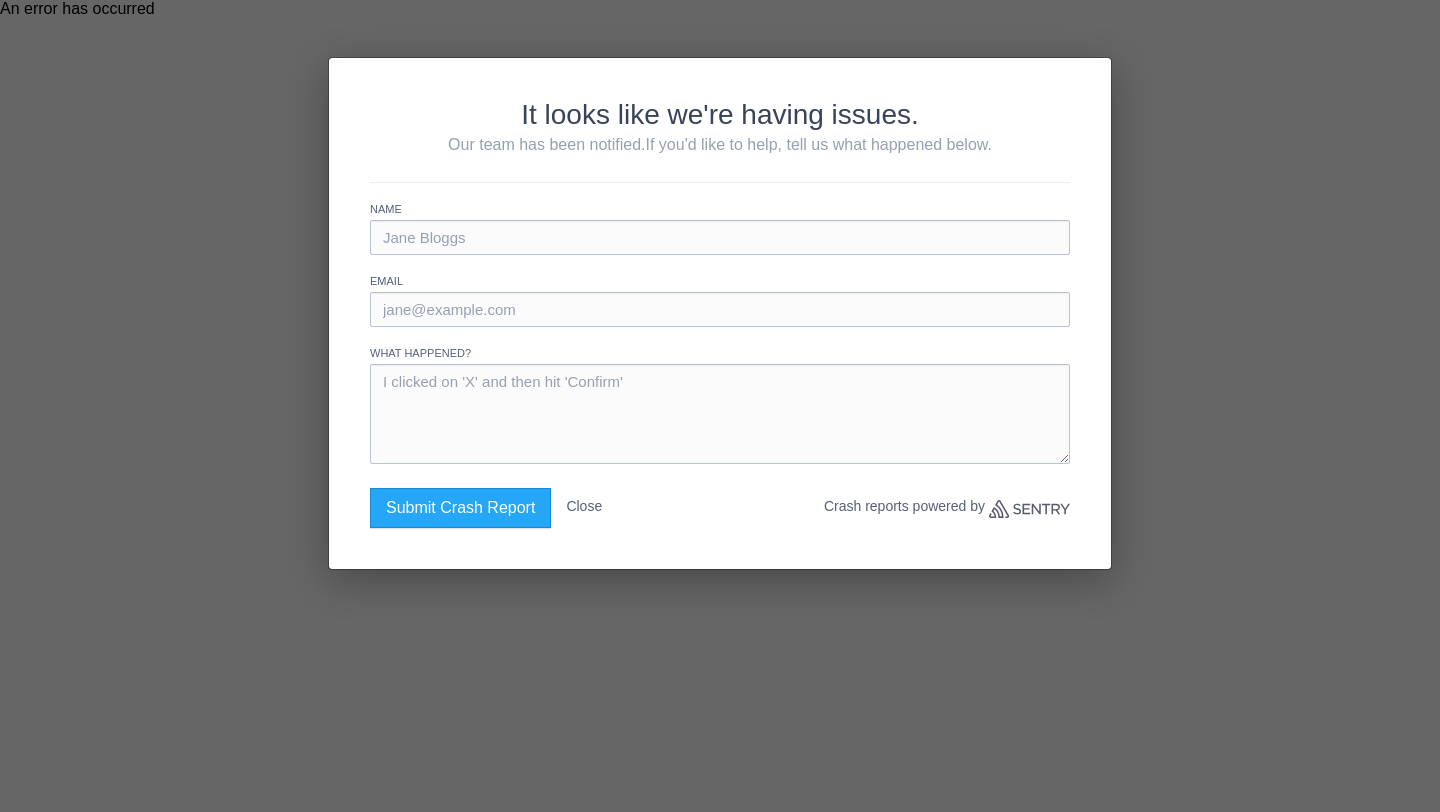 click on "Close" at bounding box center [584, 506] 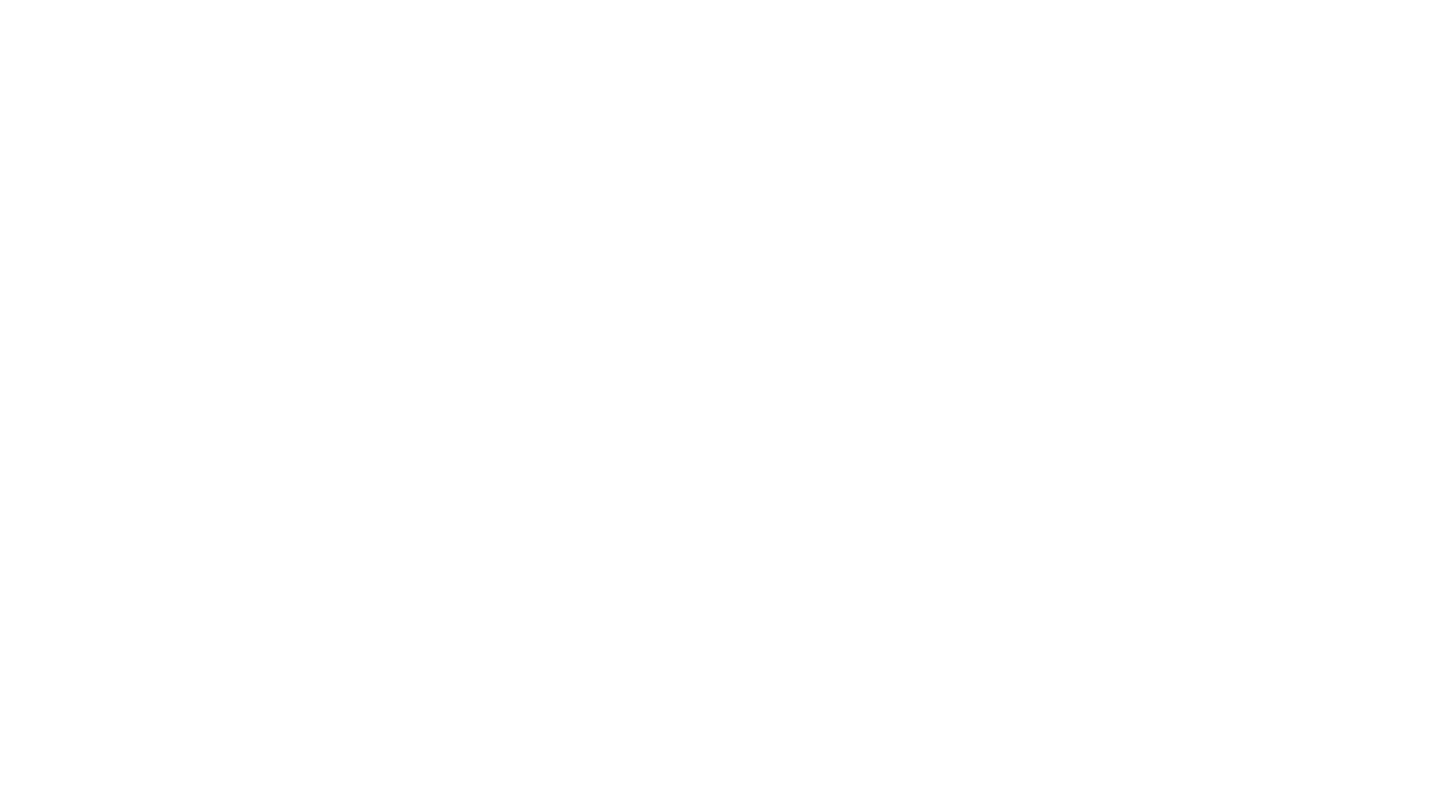 scroll, scrollTop: 0, scrollLeft: 0, axis: both 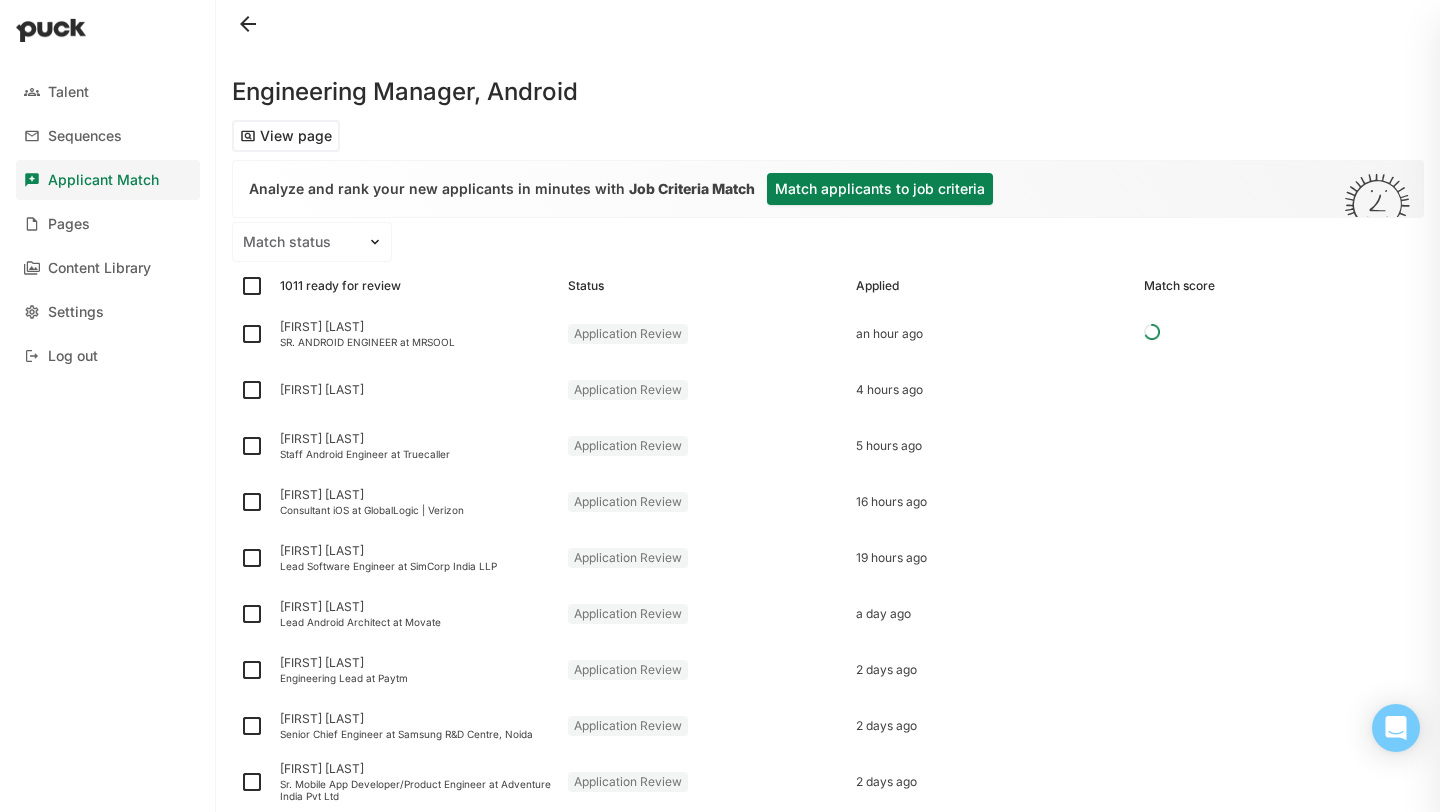 click on "Match applicants to job criteria" at bounding box center (880, 189) 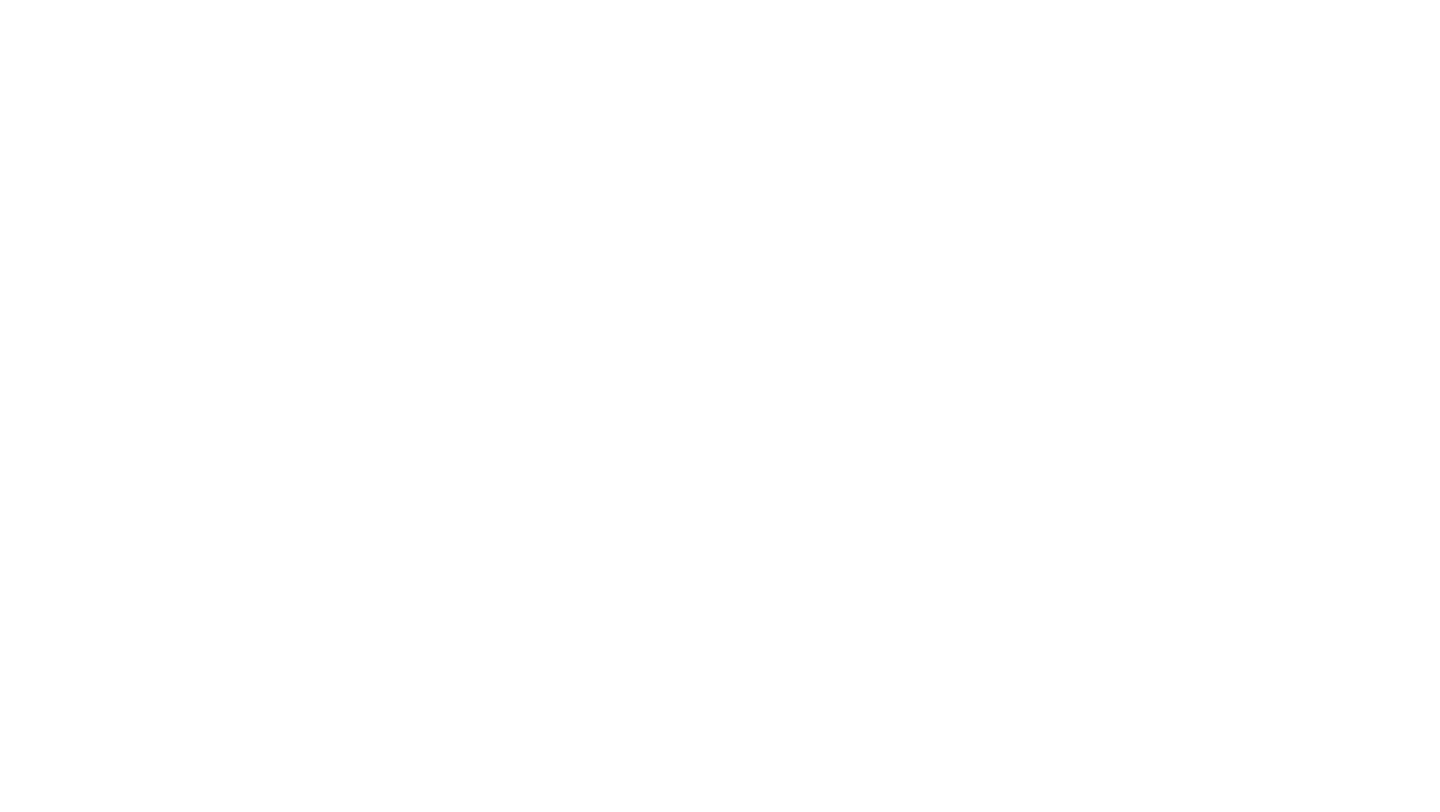 scroll, scrollTop: 0, scrollLeft: 0, axis: both 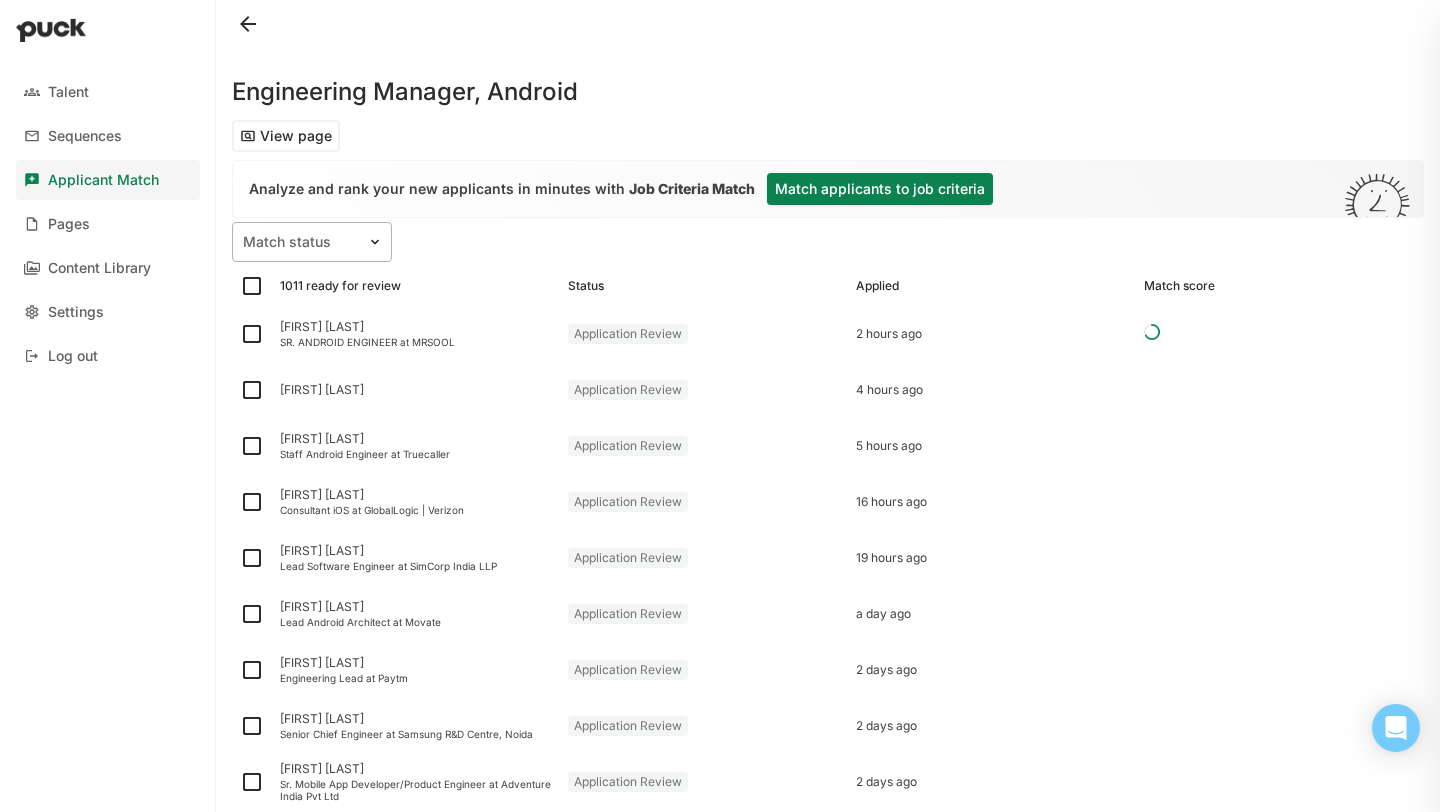 click on "Match status" at bounding box center [300, 242] 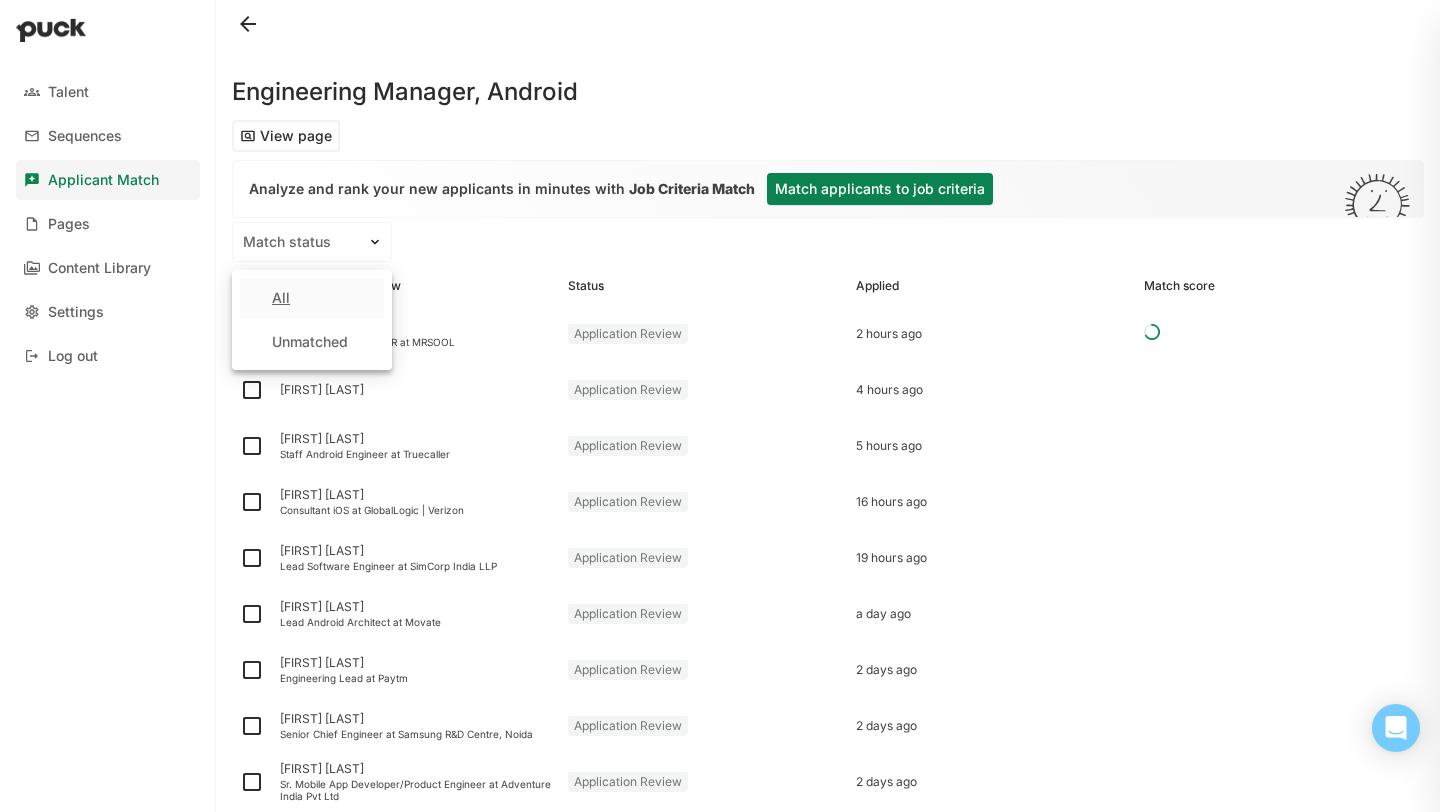 click on "All, 1 of 2. 2 results available. Use Up and Down to choose options, press Enter to select the currently focused option, press Escape to exit the menu, press Tab to select the option and exit the menu. Match status All Unmatched" at bounding box center [828, 242] 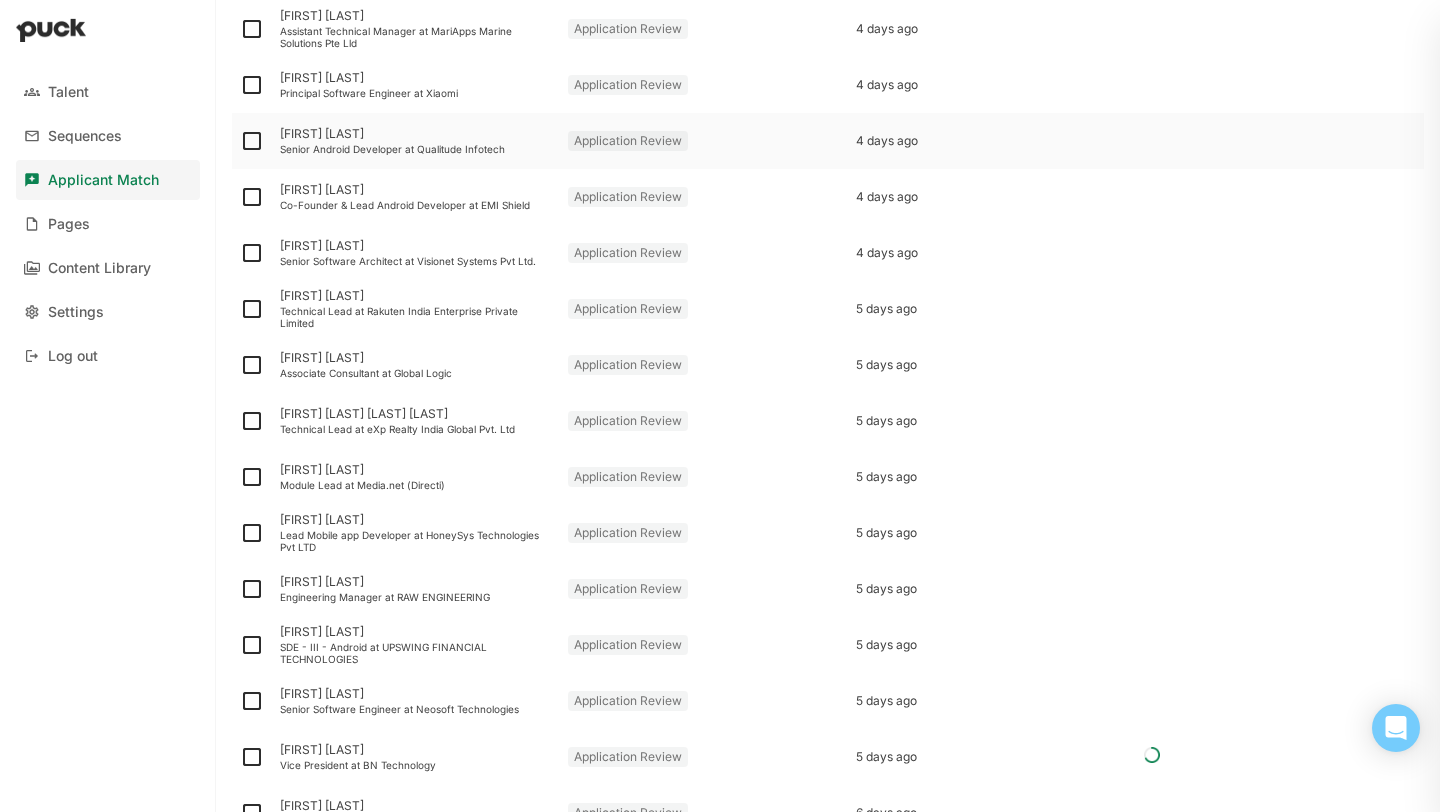 scroll, scrollTop: 1328, scrollLeft: 0, axis: vertical 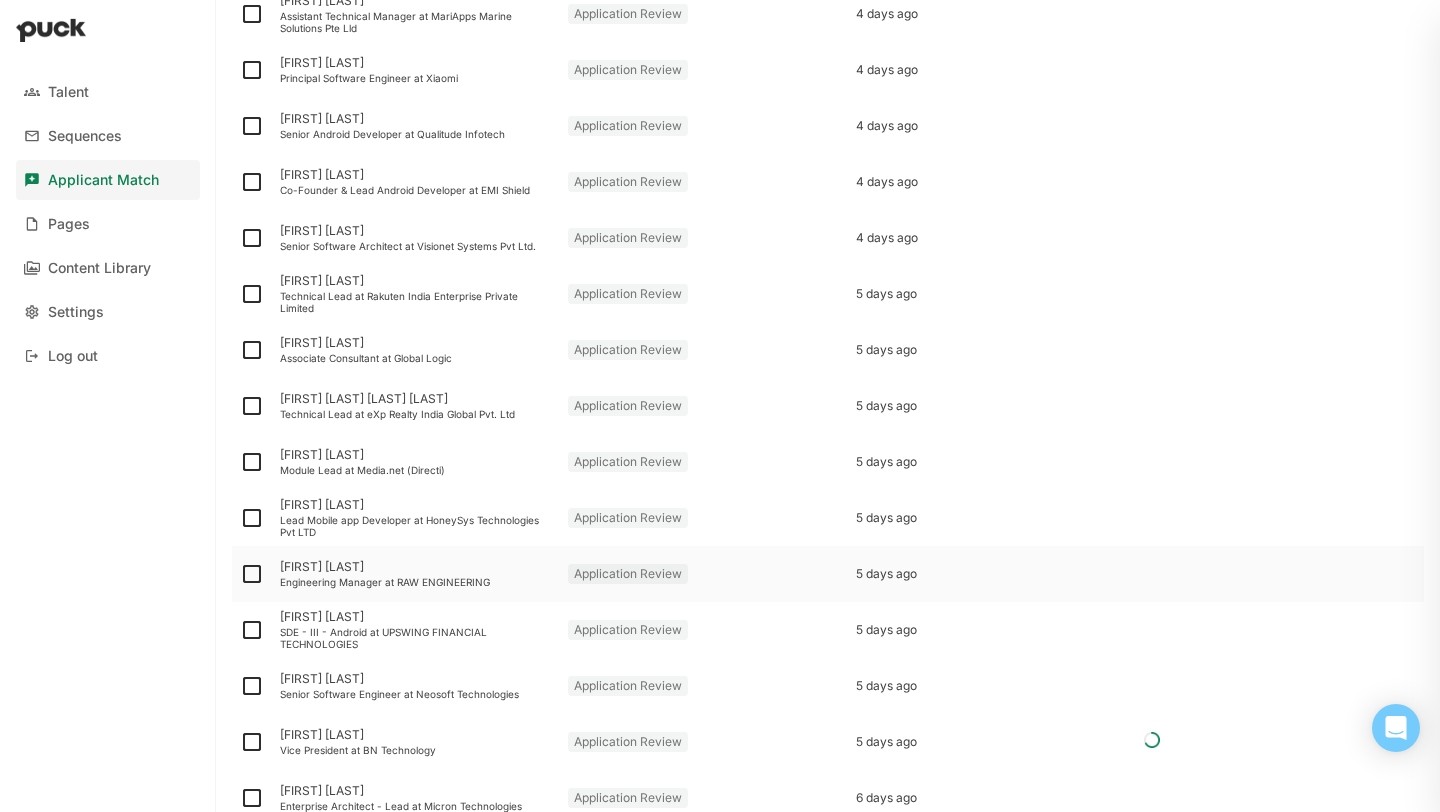 click on "[FIRST] [LAST]" at bounding box center (416, 567) 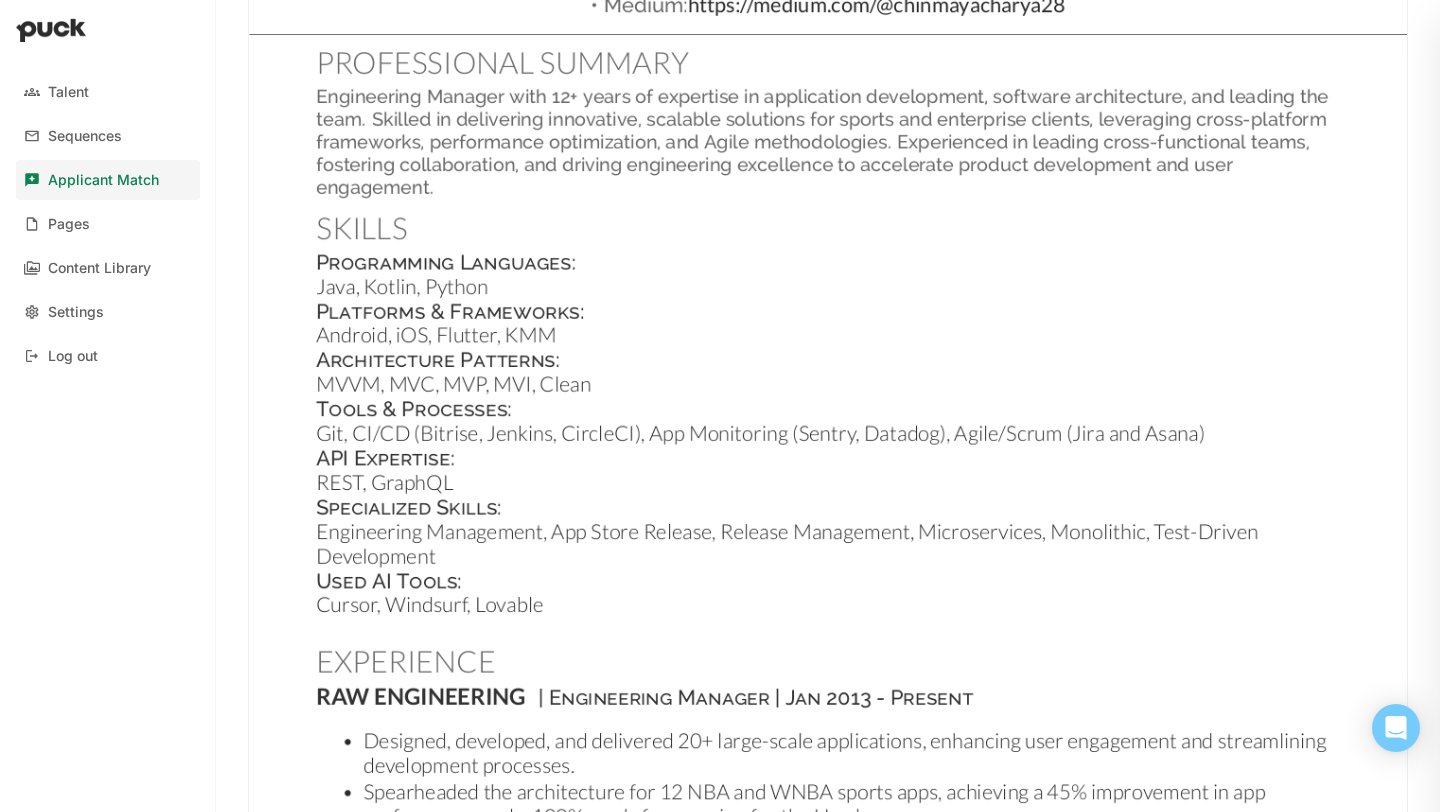 scroll, scrollTop: 0, scrollLeft: 0, axis: both 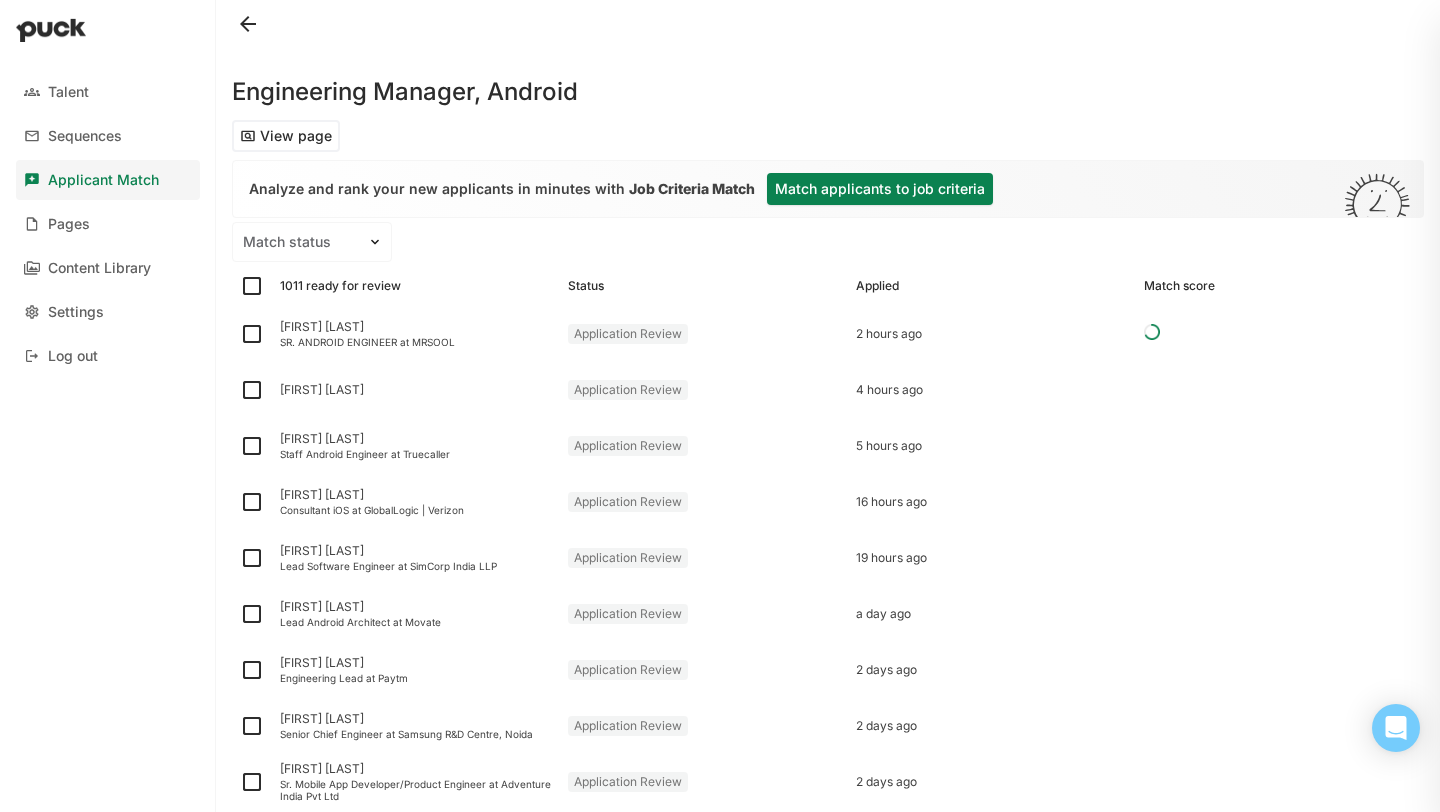 click on "Match applicants to job criteria" at bounding box center [880, 189] 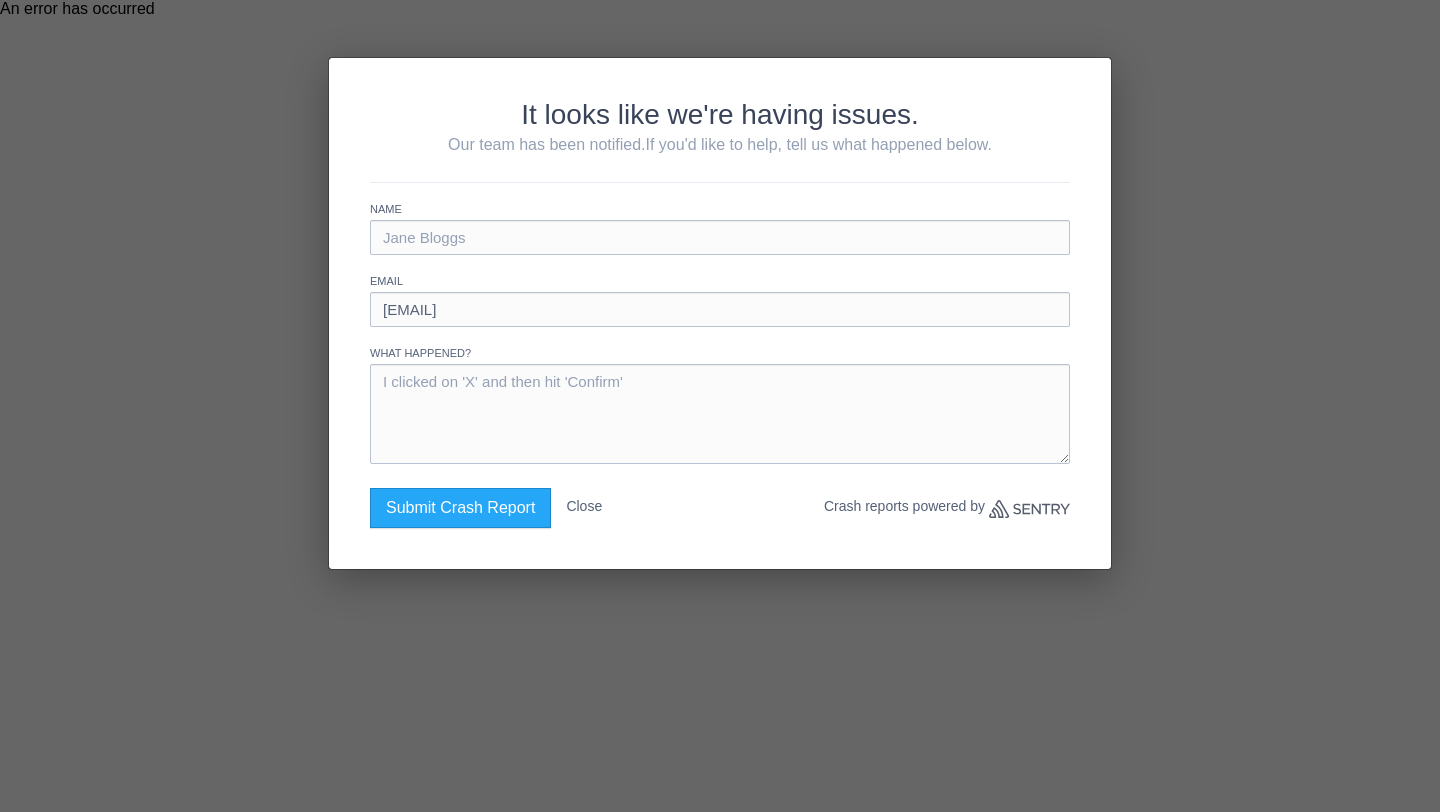 click on "Close" at bounding box center (584, 506) 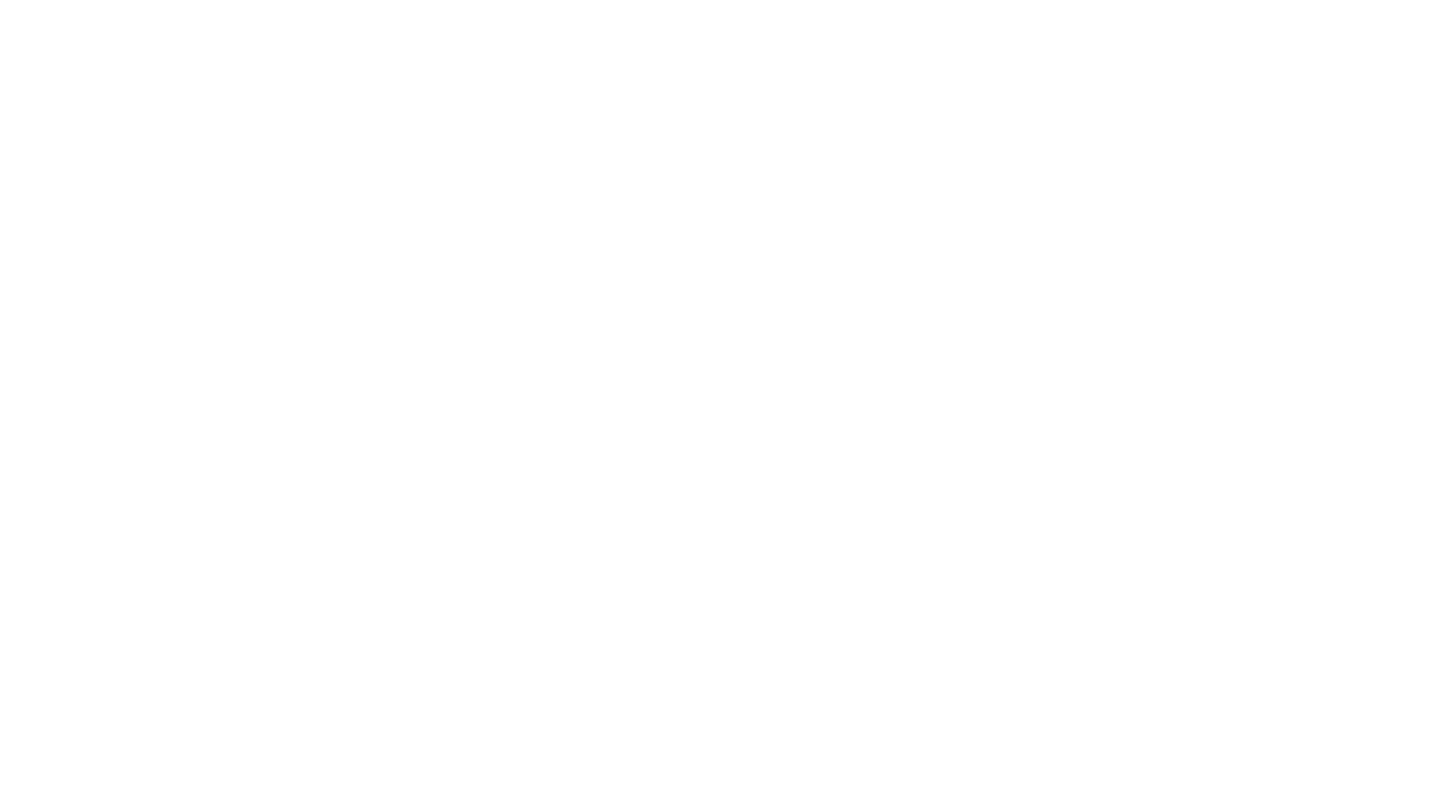 scroll, scrollTop: 0, scrollLeft: 0, axis: both 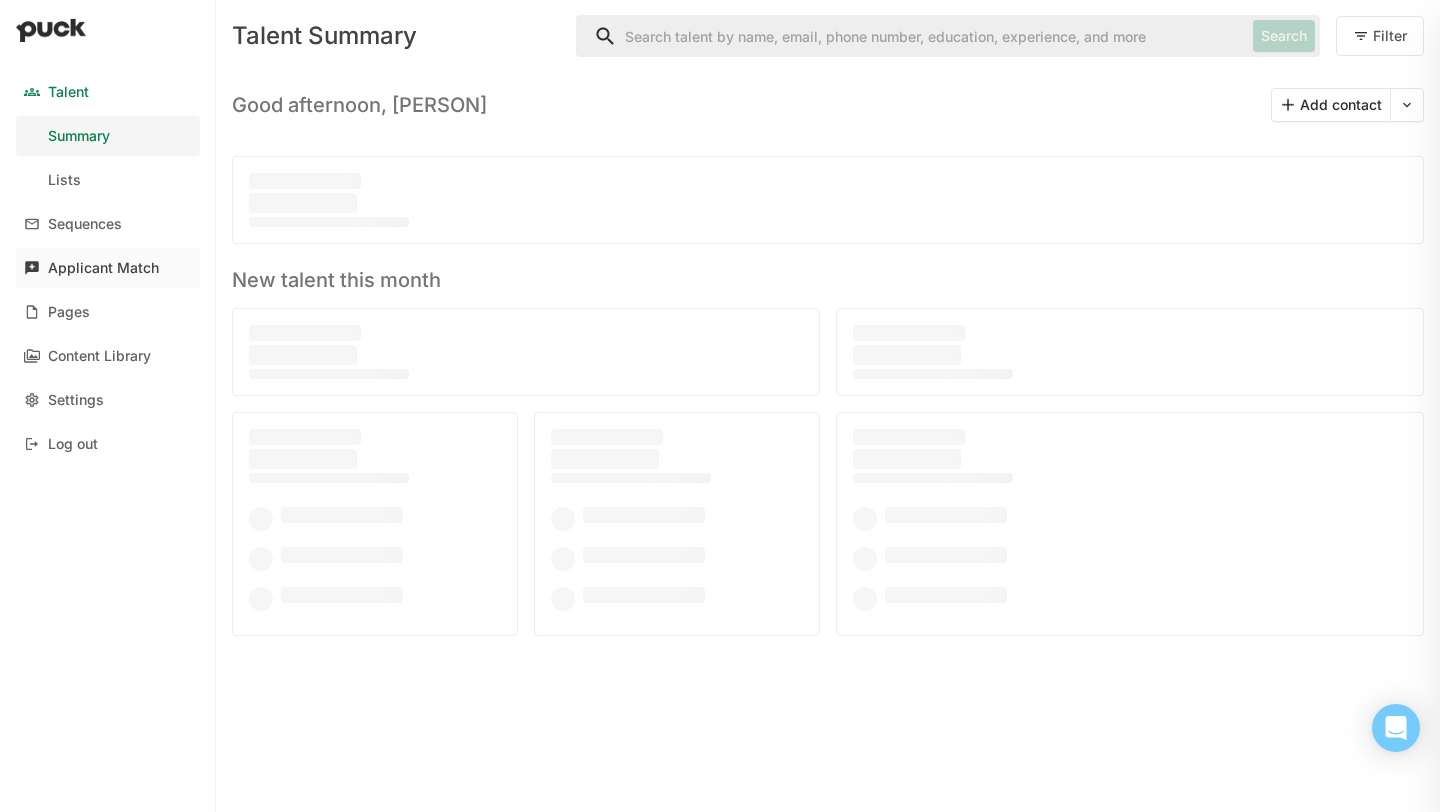 click on "Applicant Match" at bounding box center (103, 268) 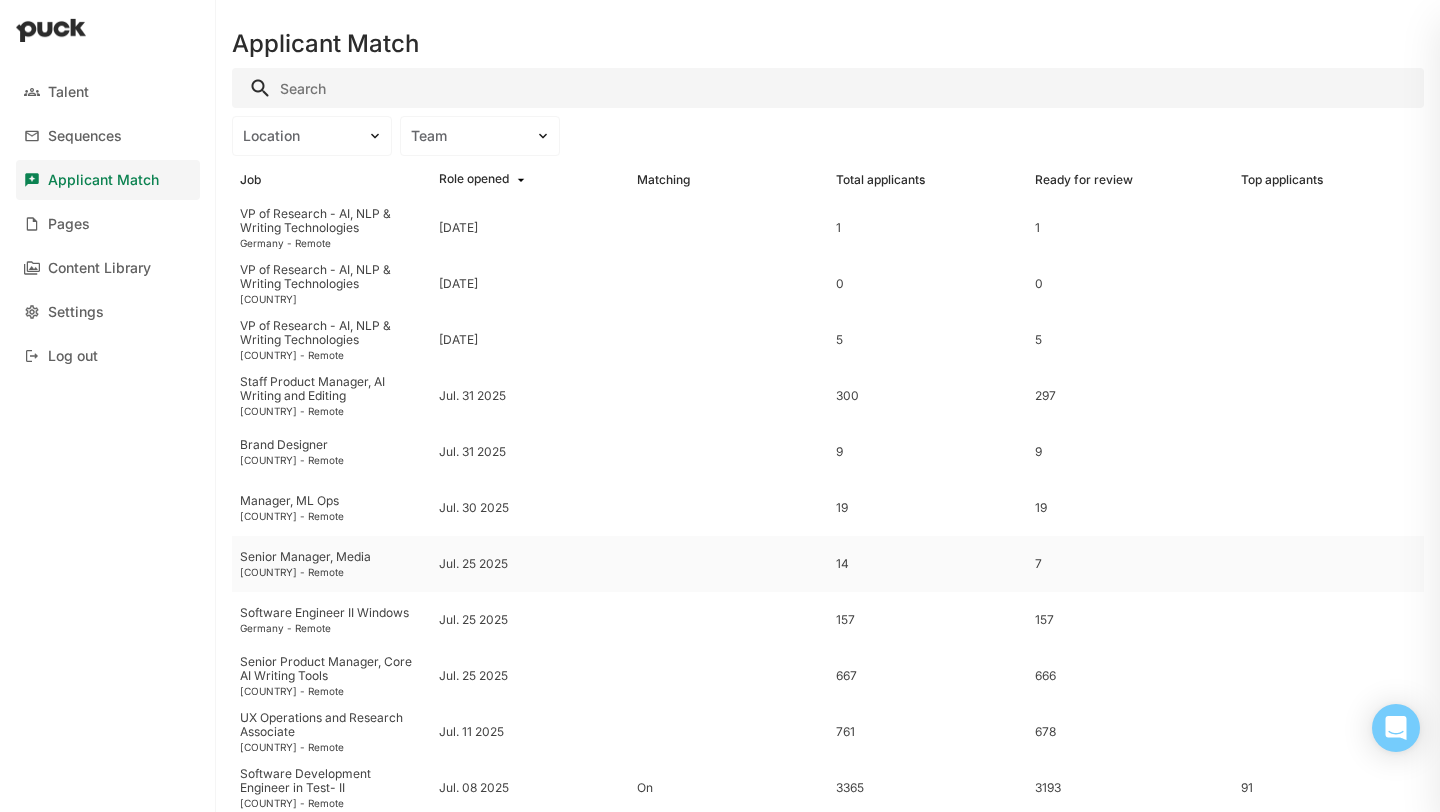 scroll, scrollTop: 340, scrollLeft: 0, axis: vertical 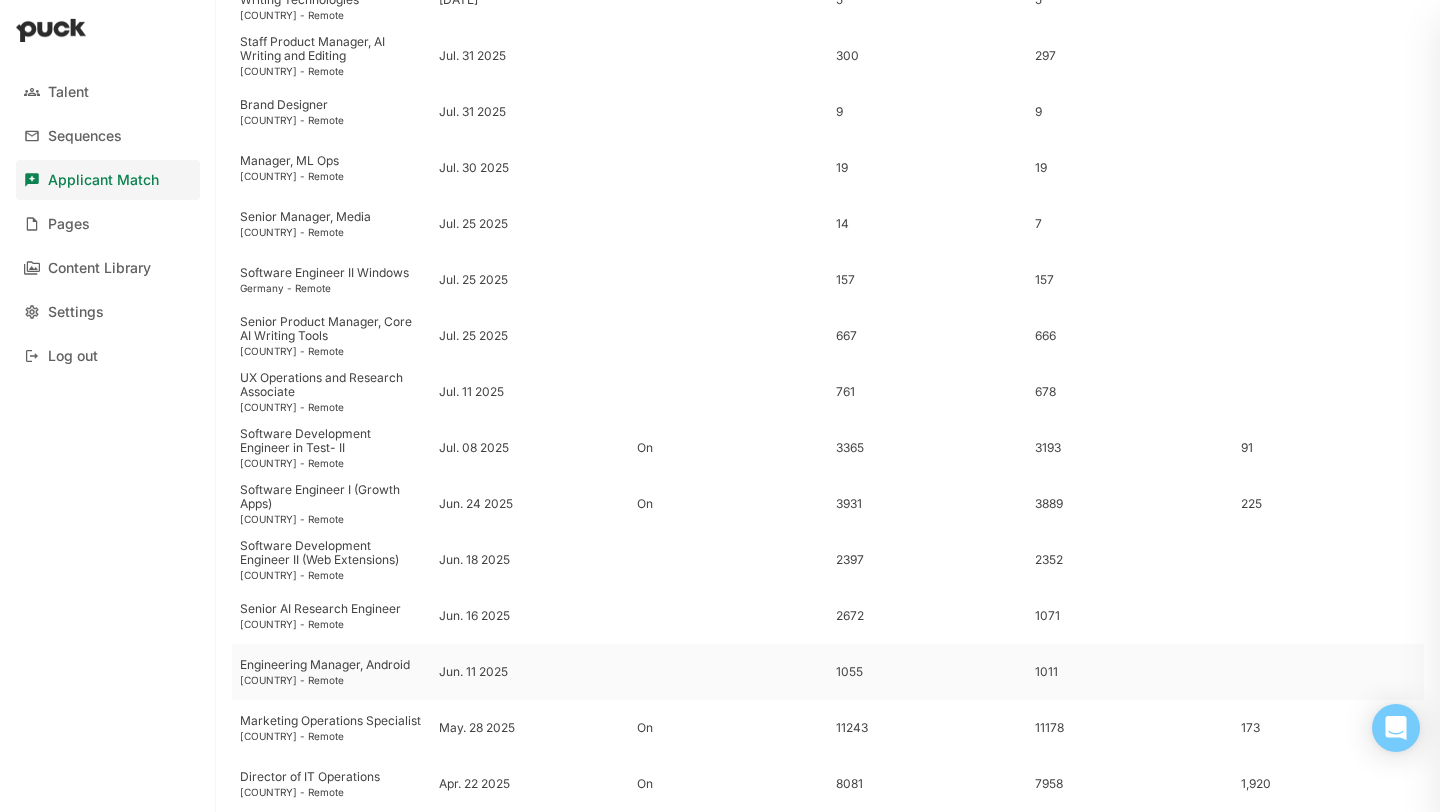 click on "[COUNTRY] - Remote" at bounding box center [331, 680] 